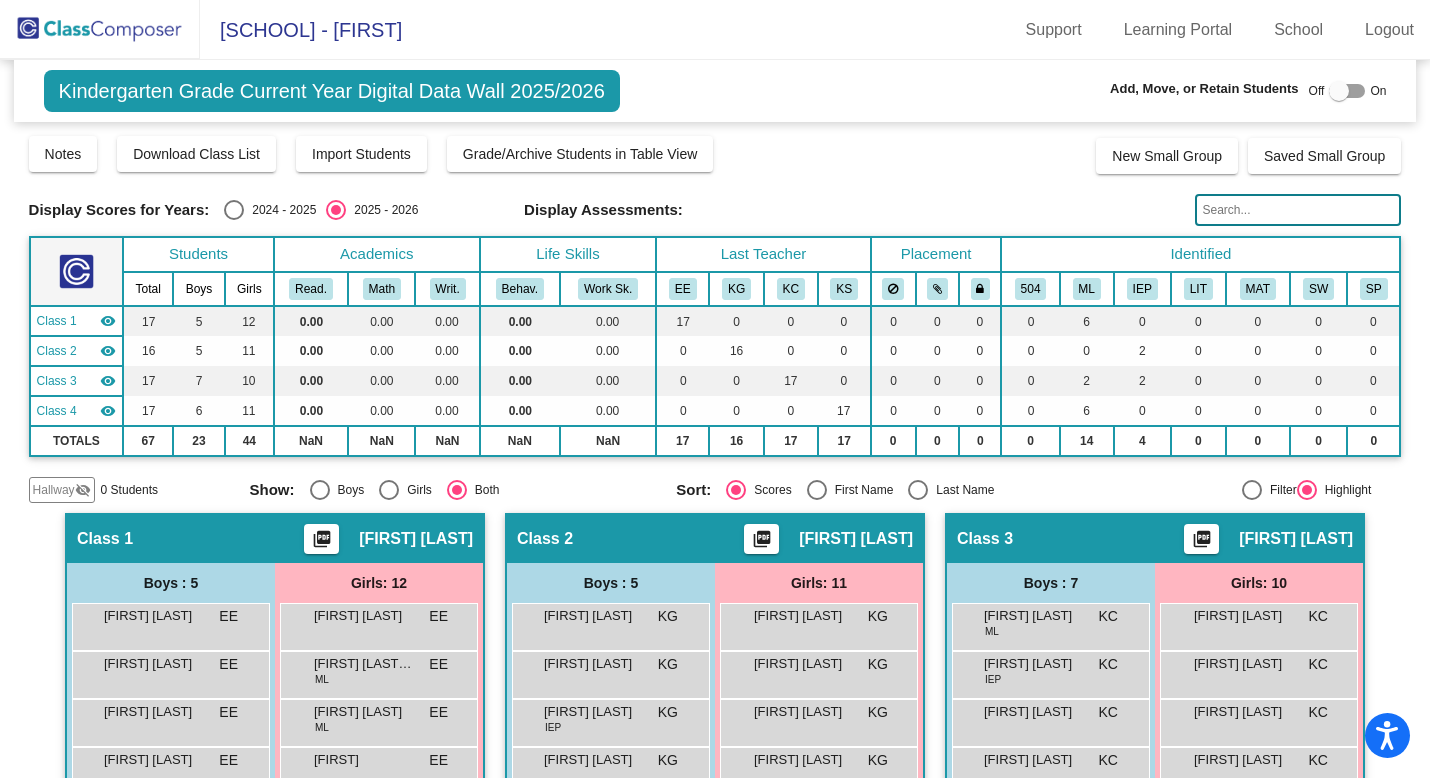 scroll, scrollTop: 0, scrollLeft: 0, axis: both 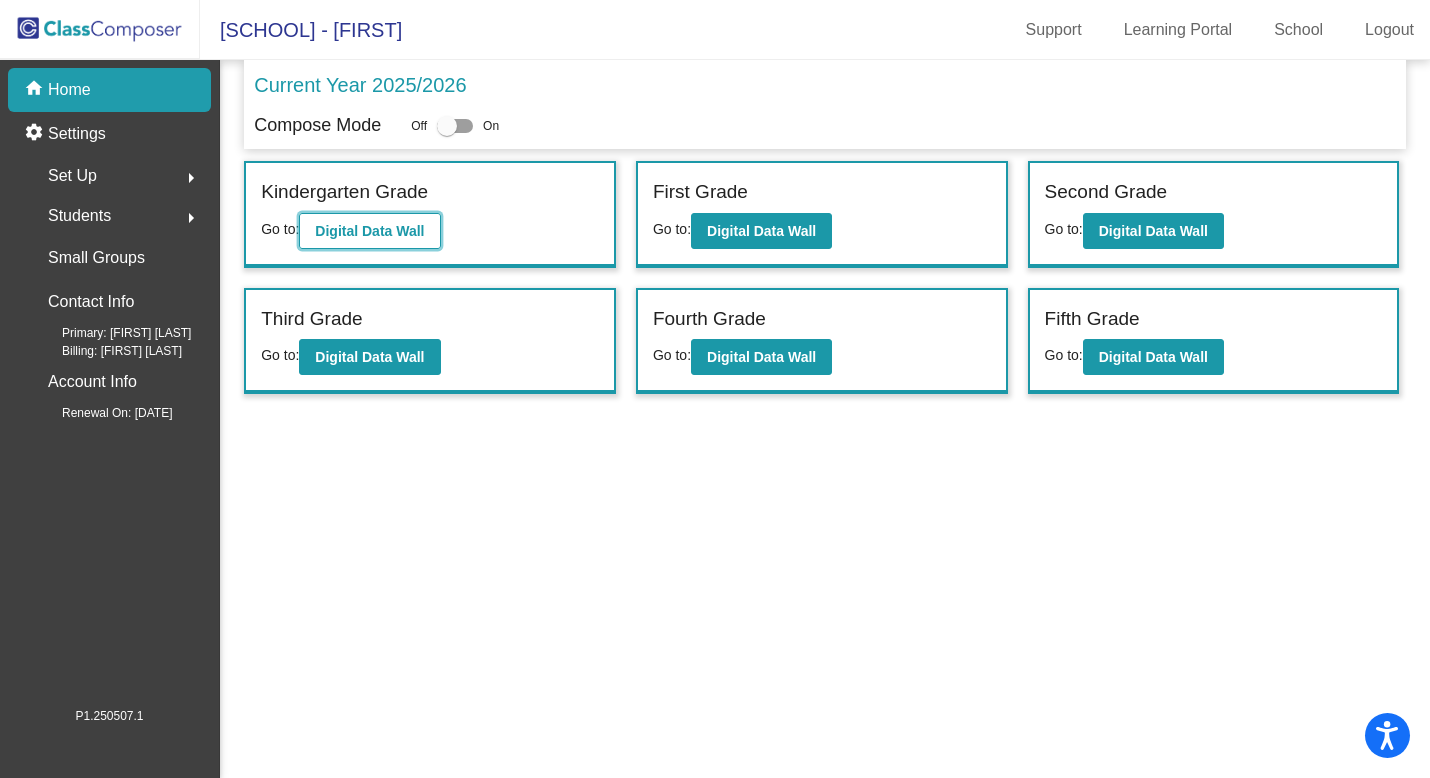 click on "Digital Data Wall" 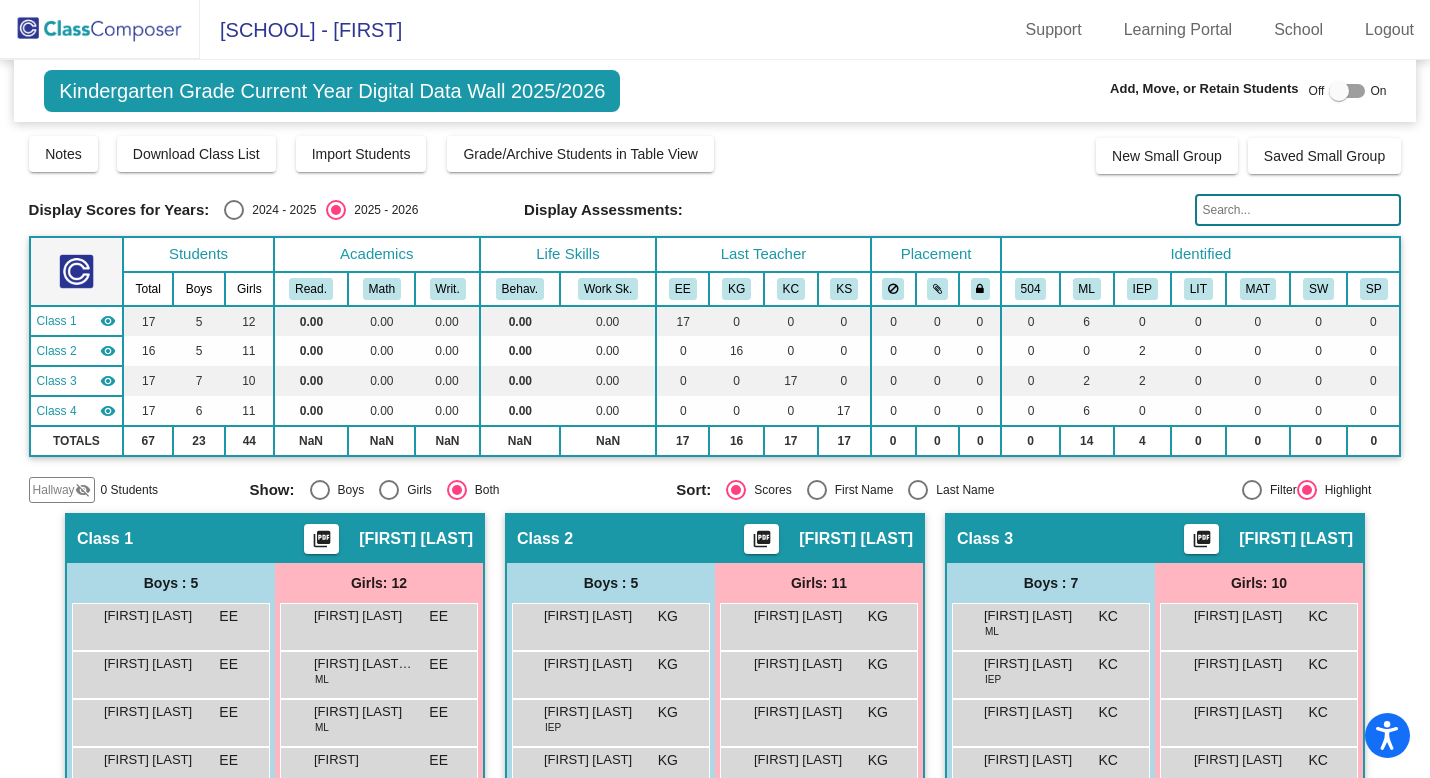click 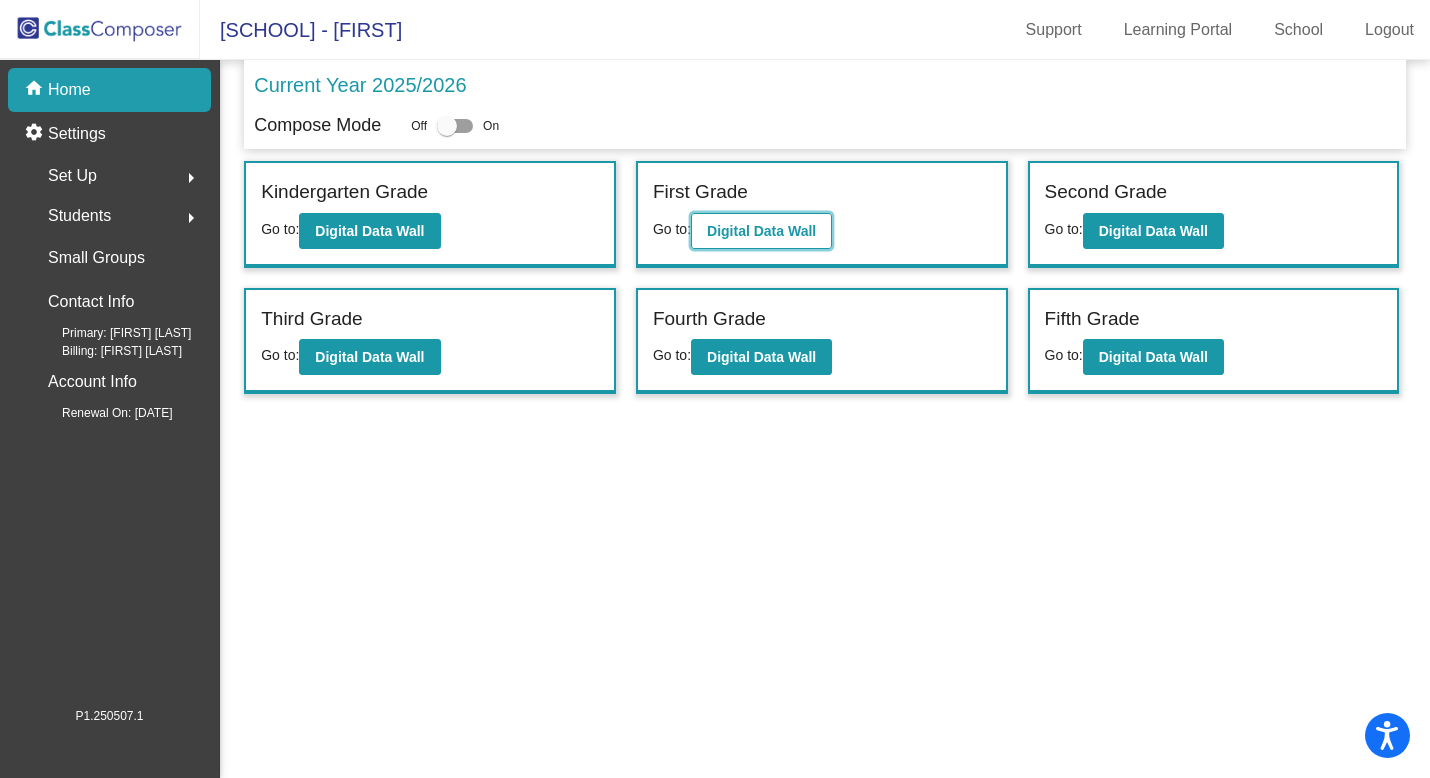 click on "Digital Data Wall" 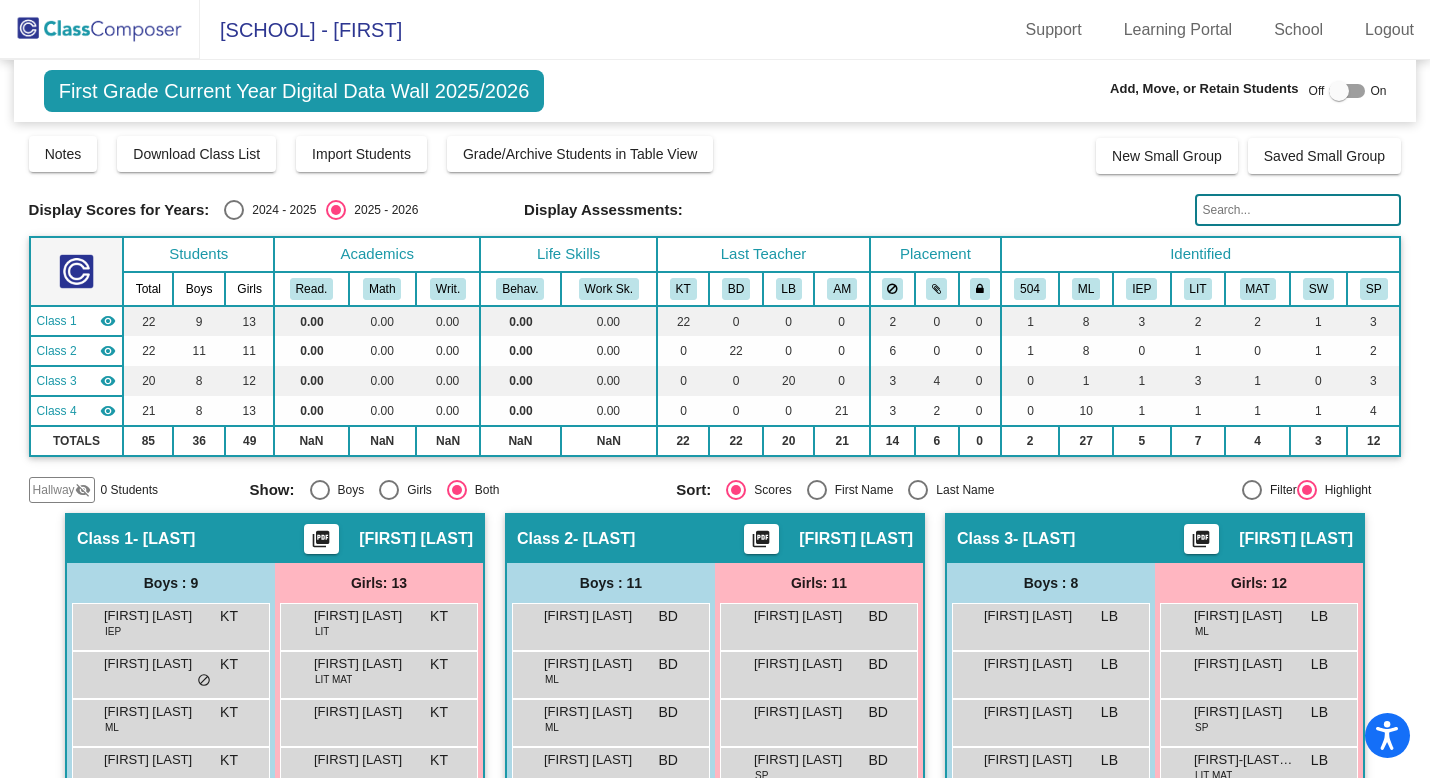 click 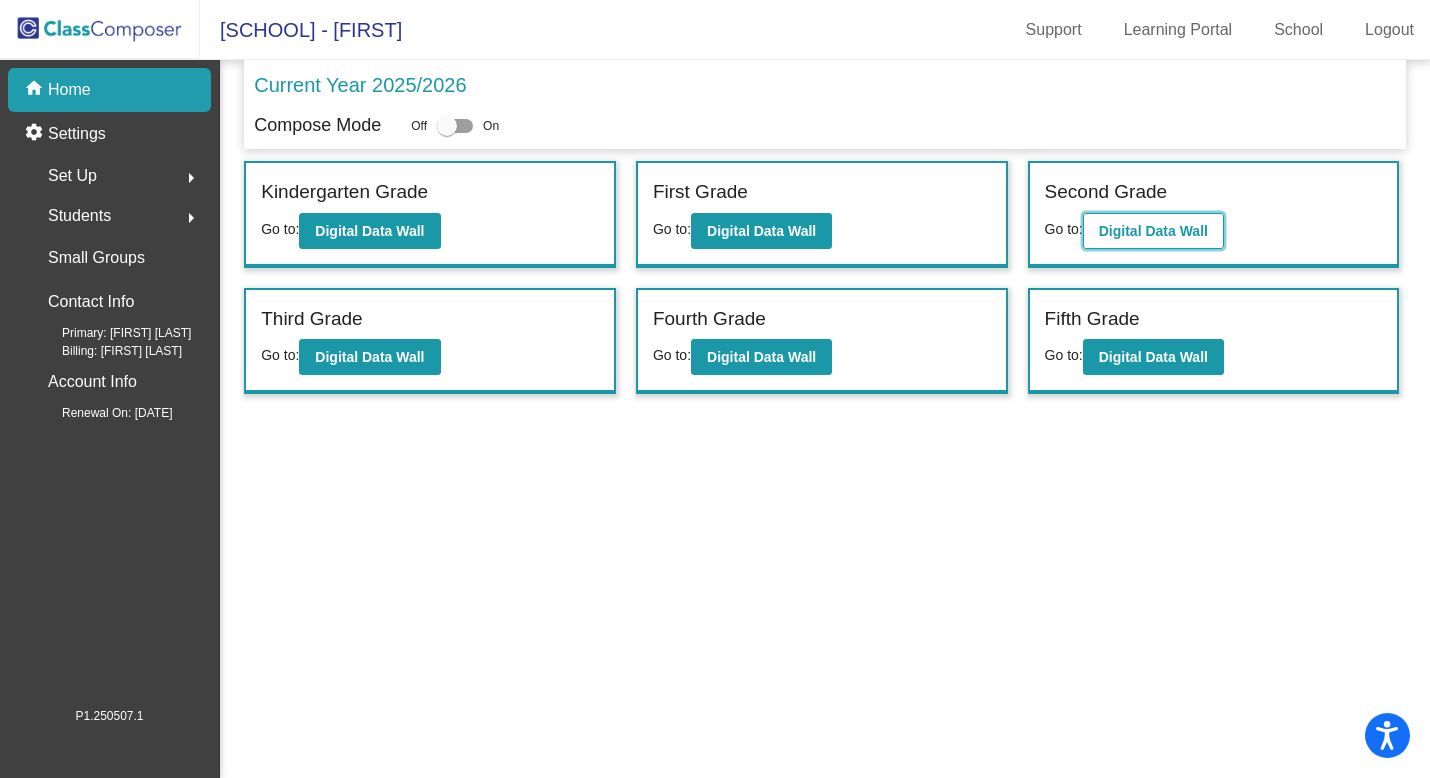 click on "Digital Data Wall" 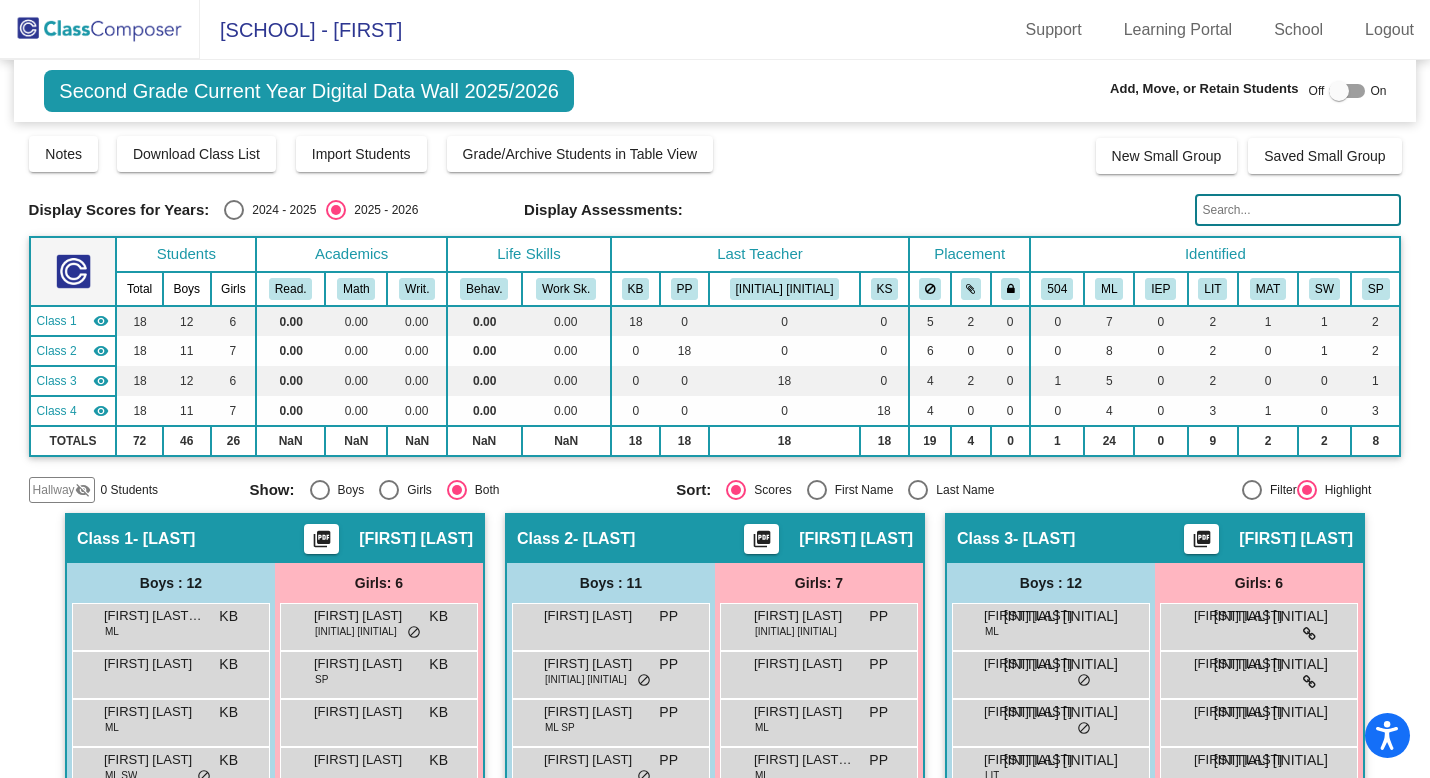 click 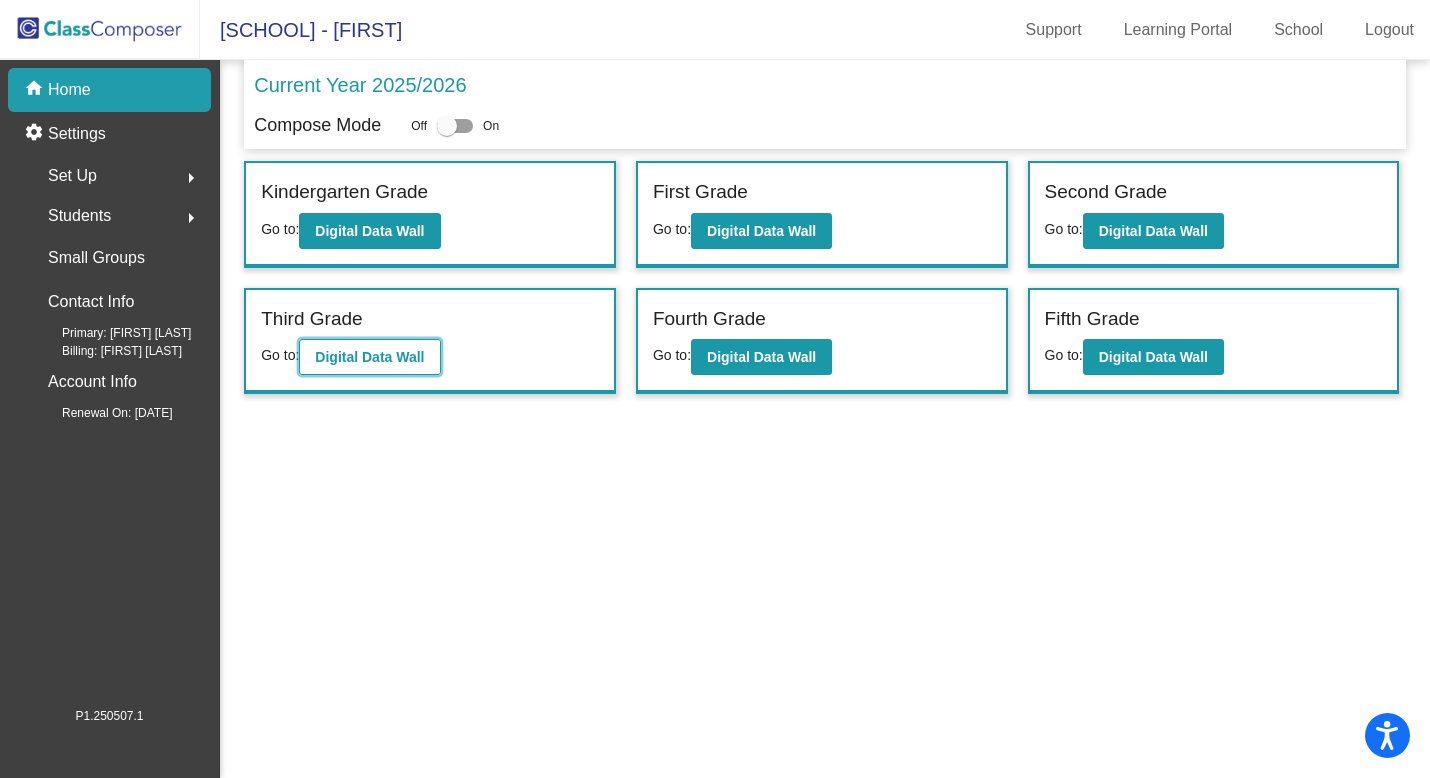 click on "Digital Data Wall" 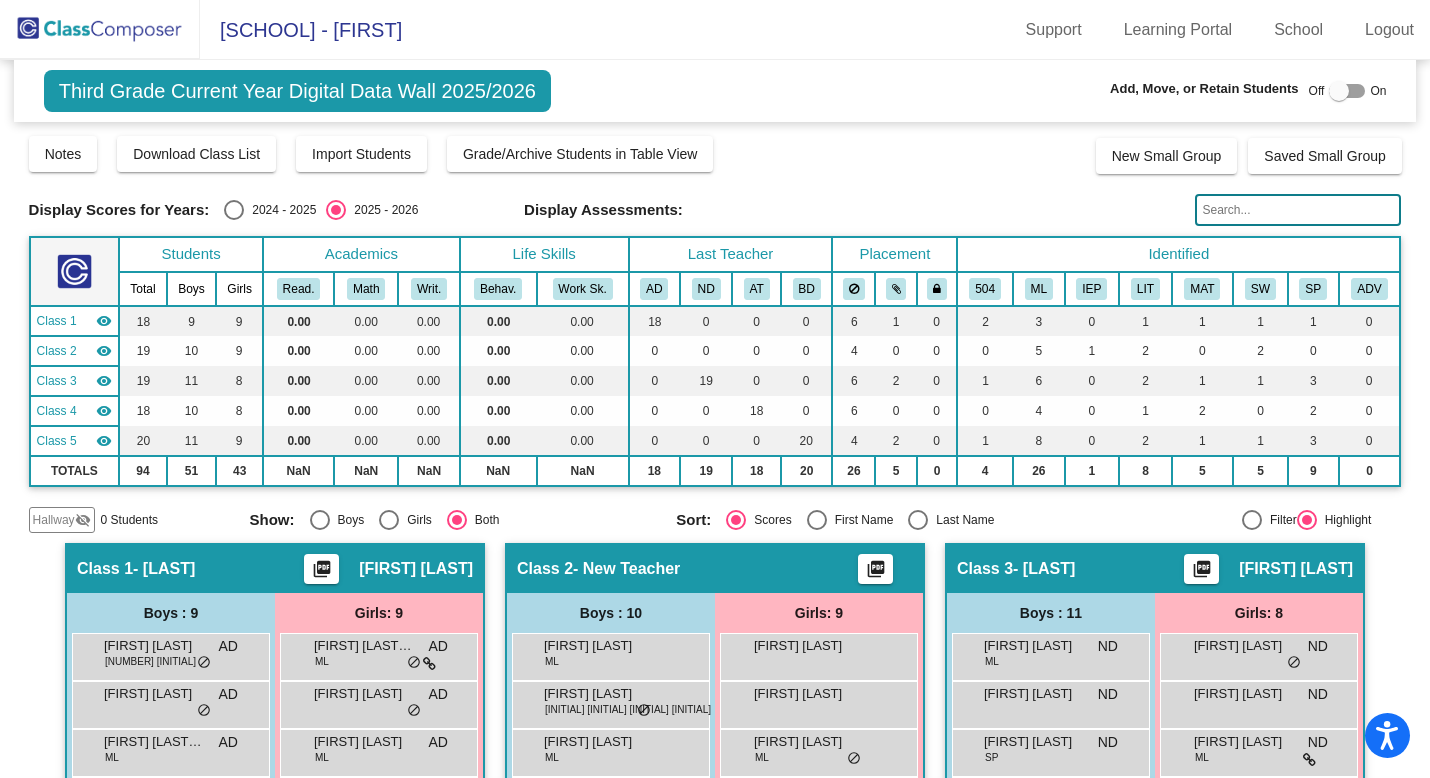 click 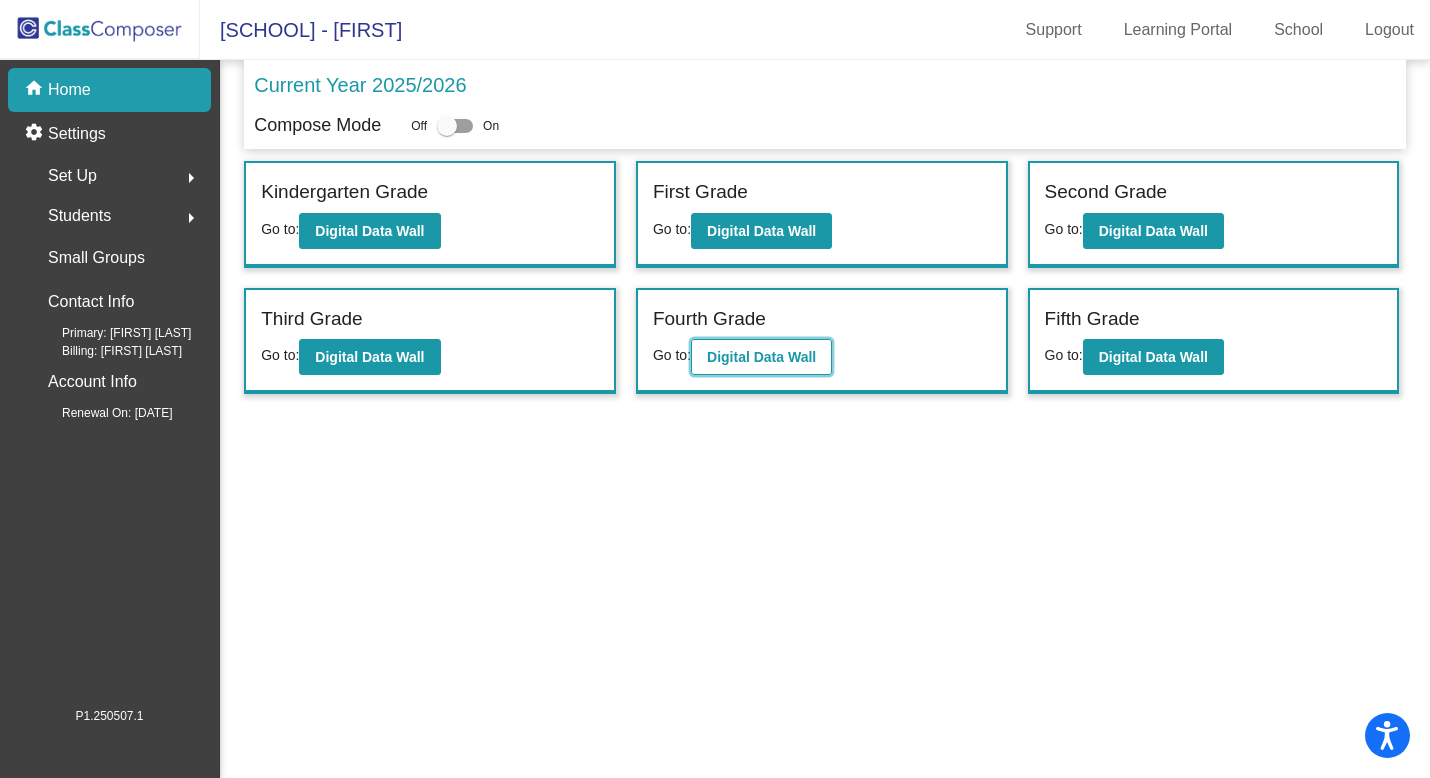 click on "Digital Data Wall" 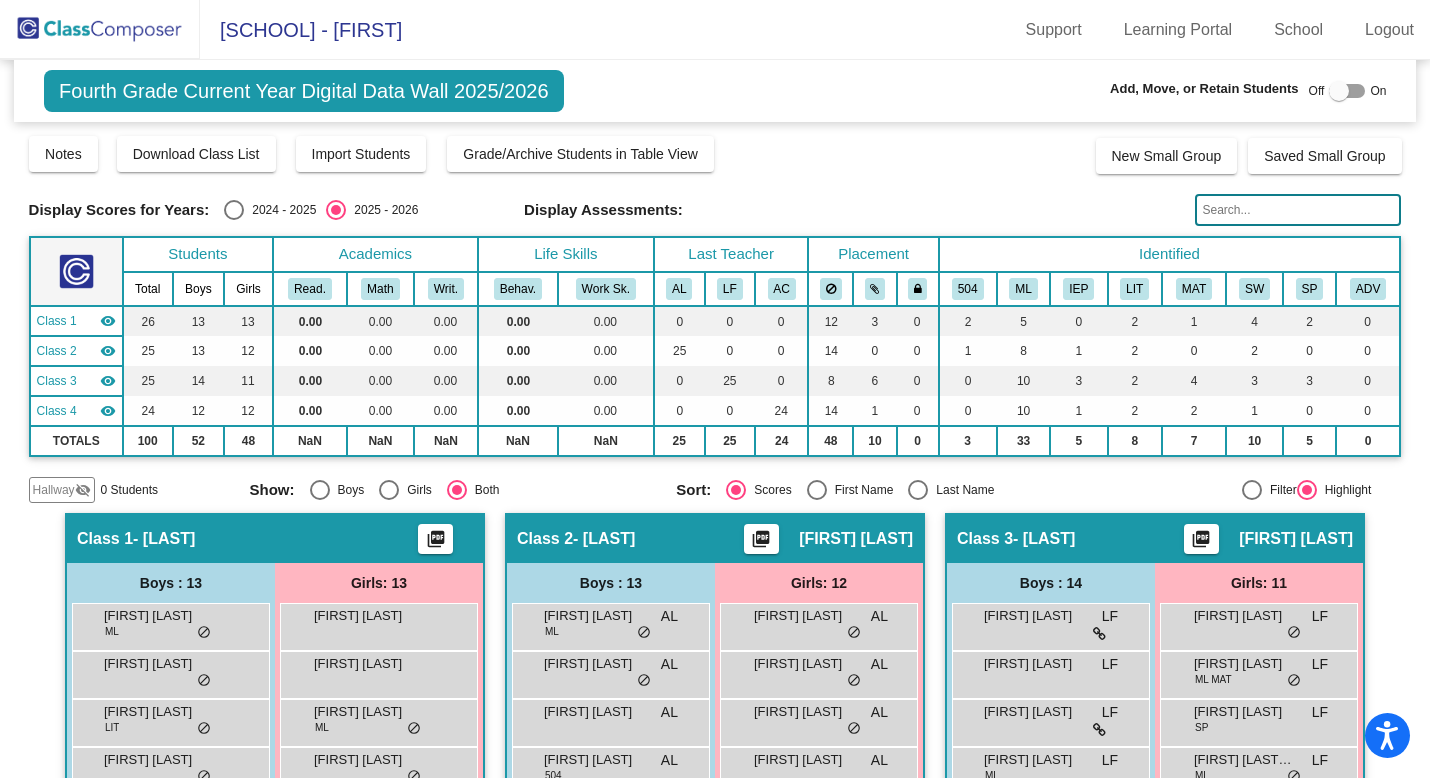 click 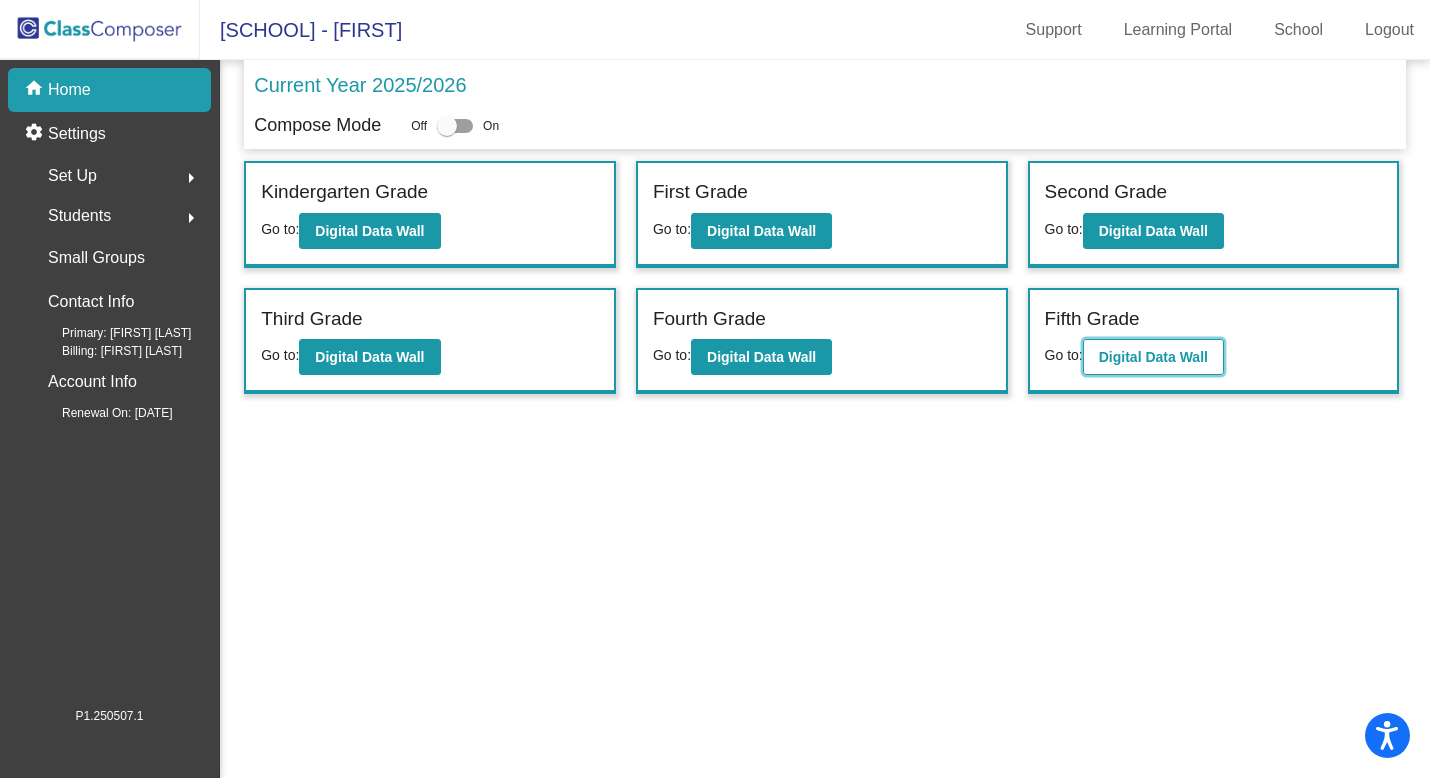 click on "Digital Data Wall" 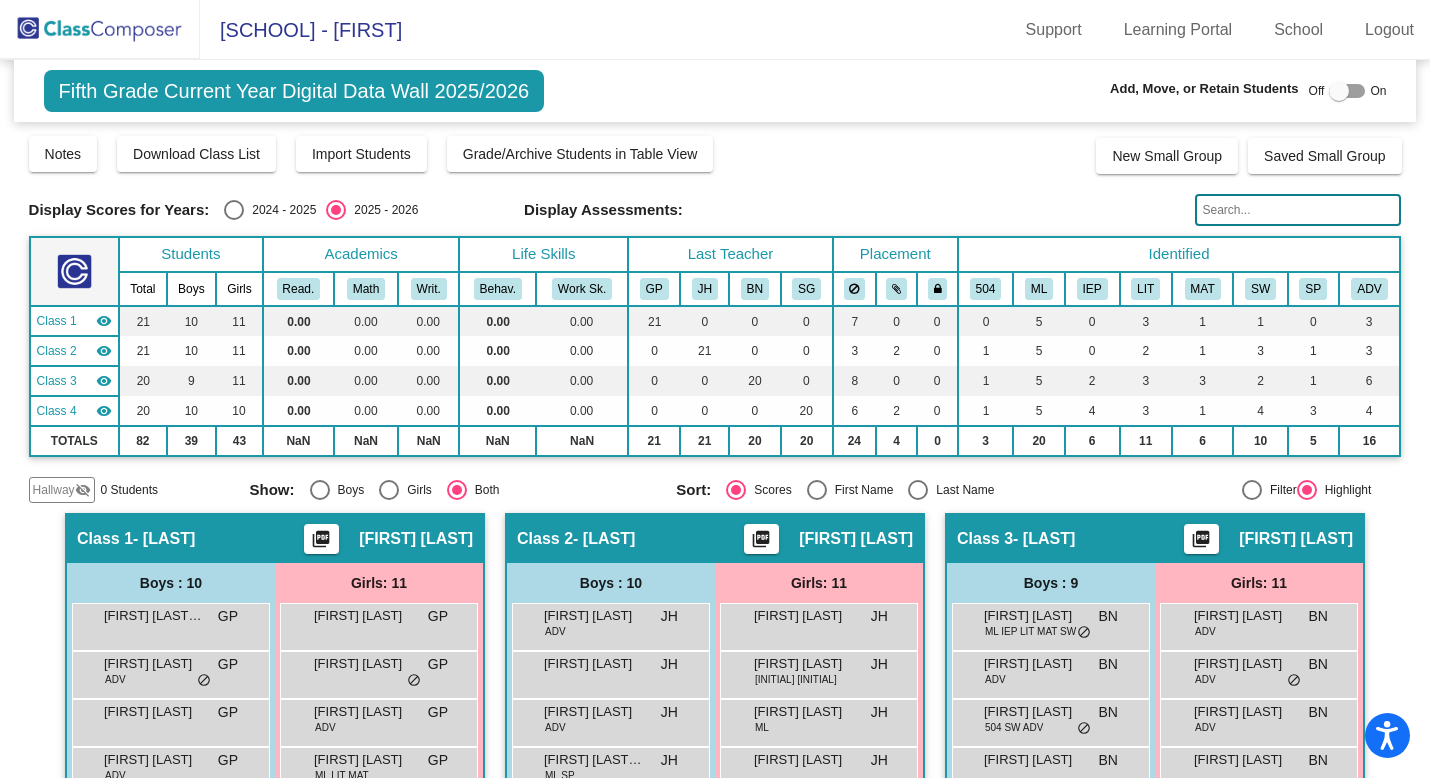click 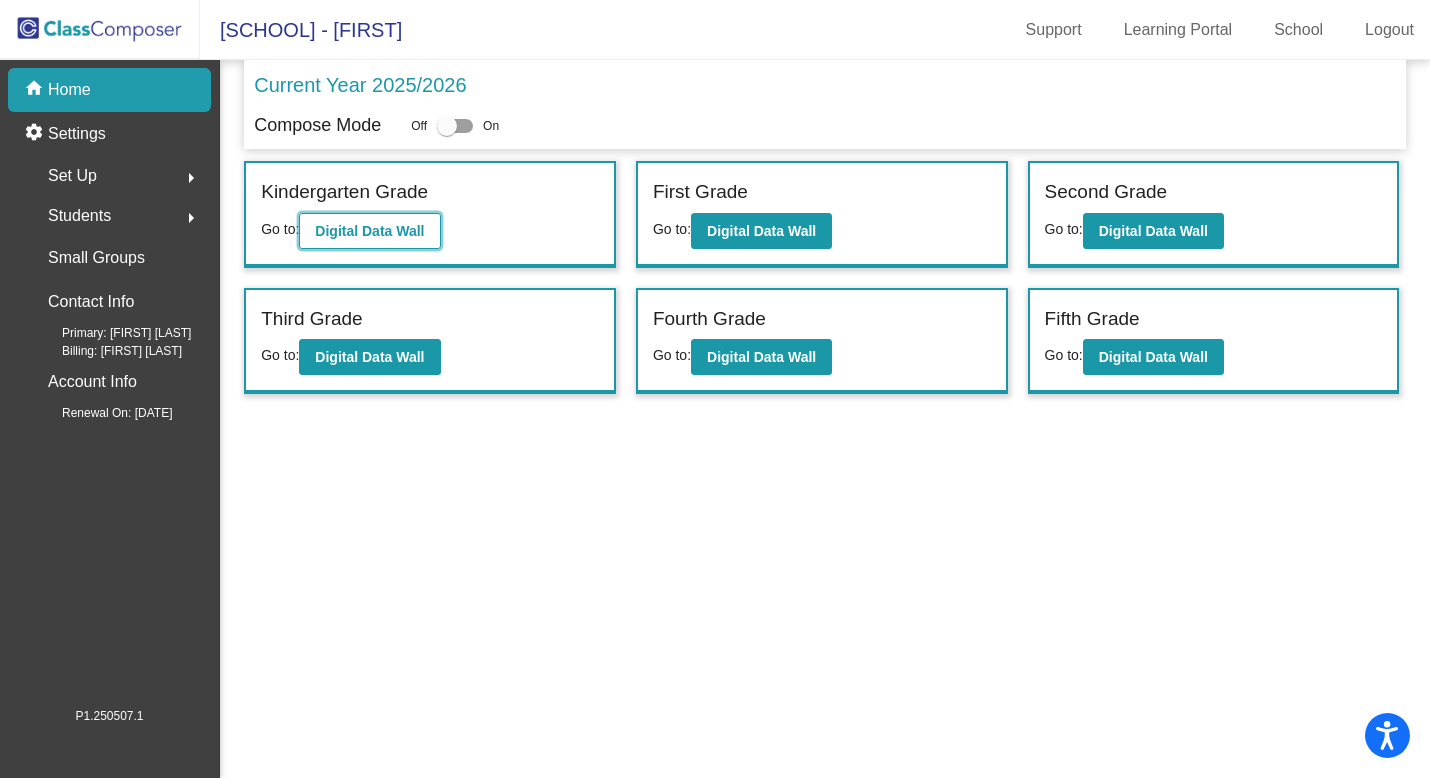 click on "Digital Data Wall" 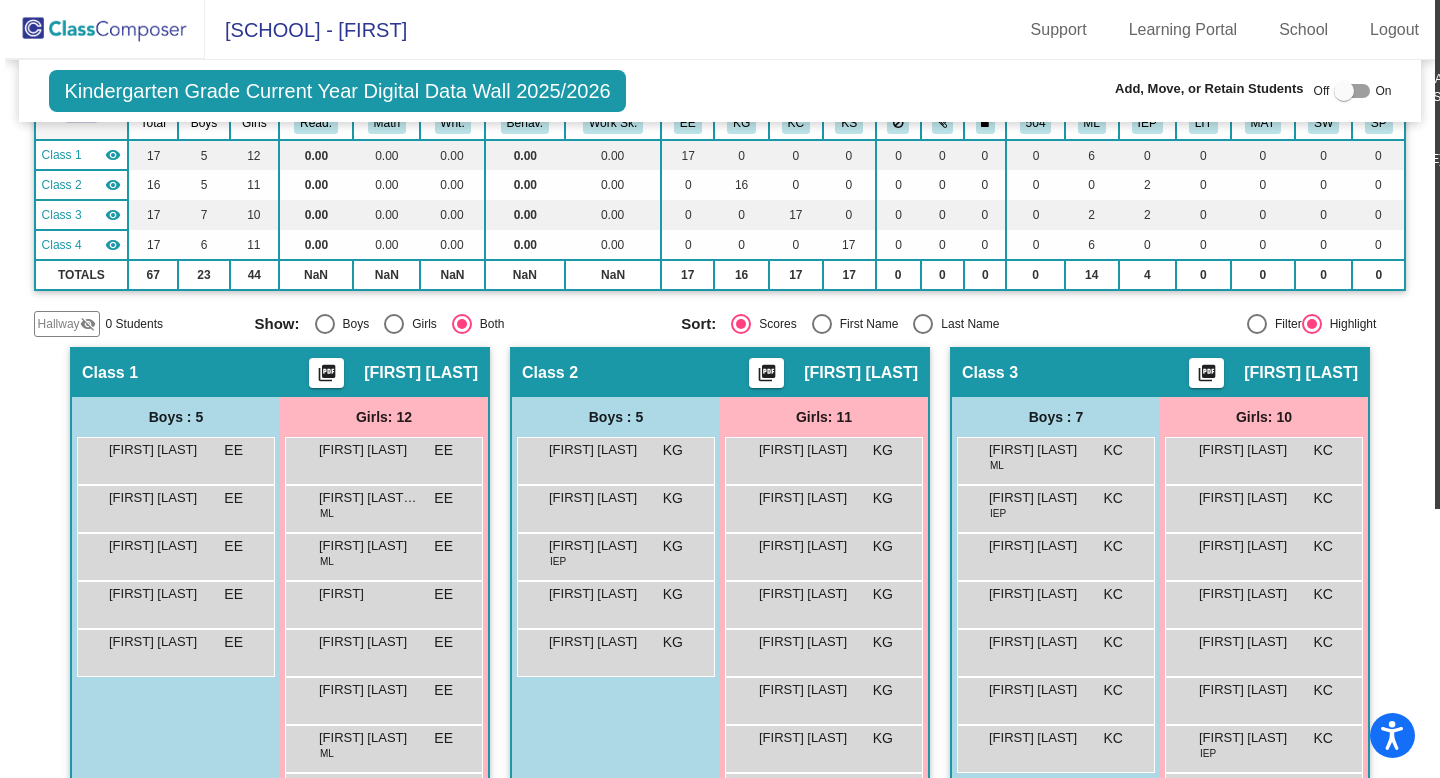 scroll, scrollTop: 0, scrollLeft: 0, axis: both 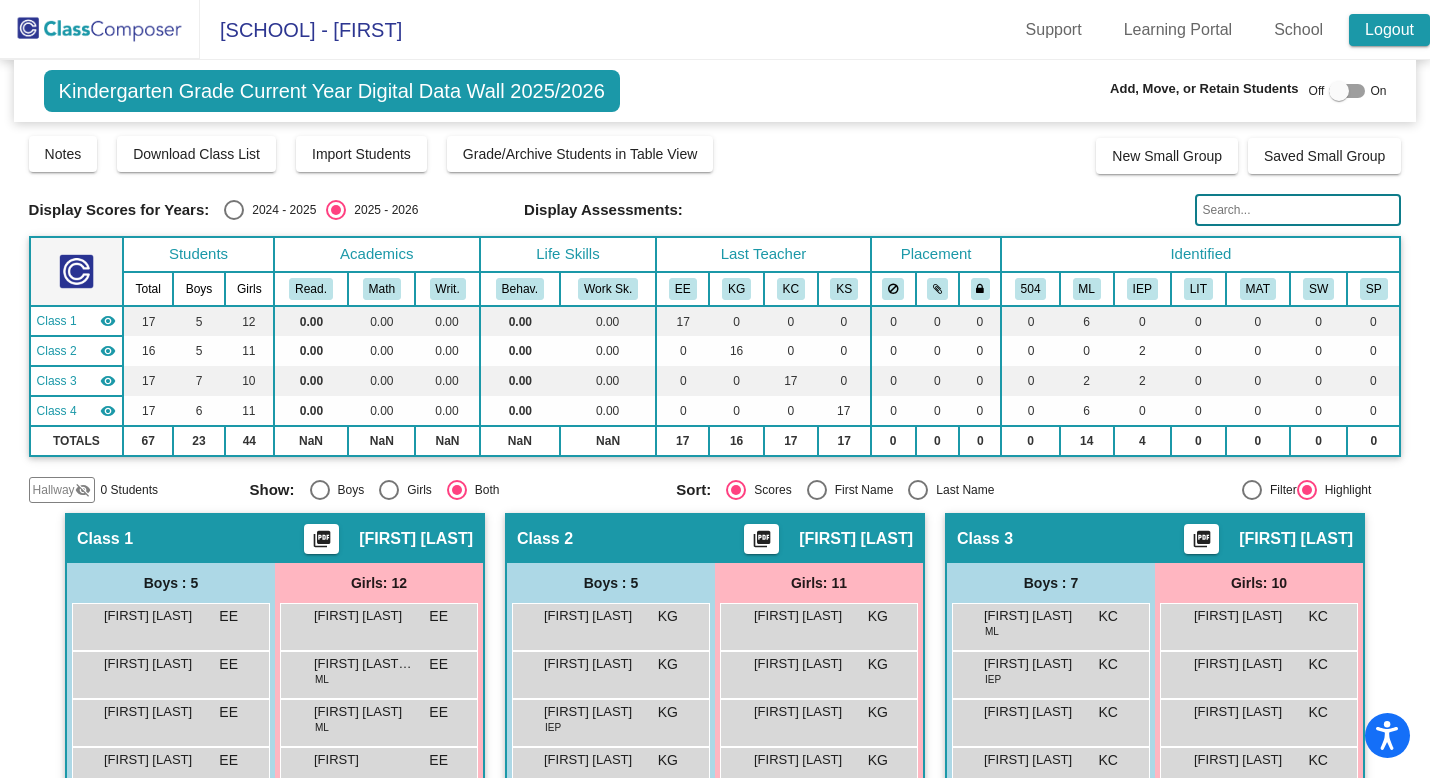 click on "Logout" 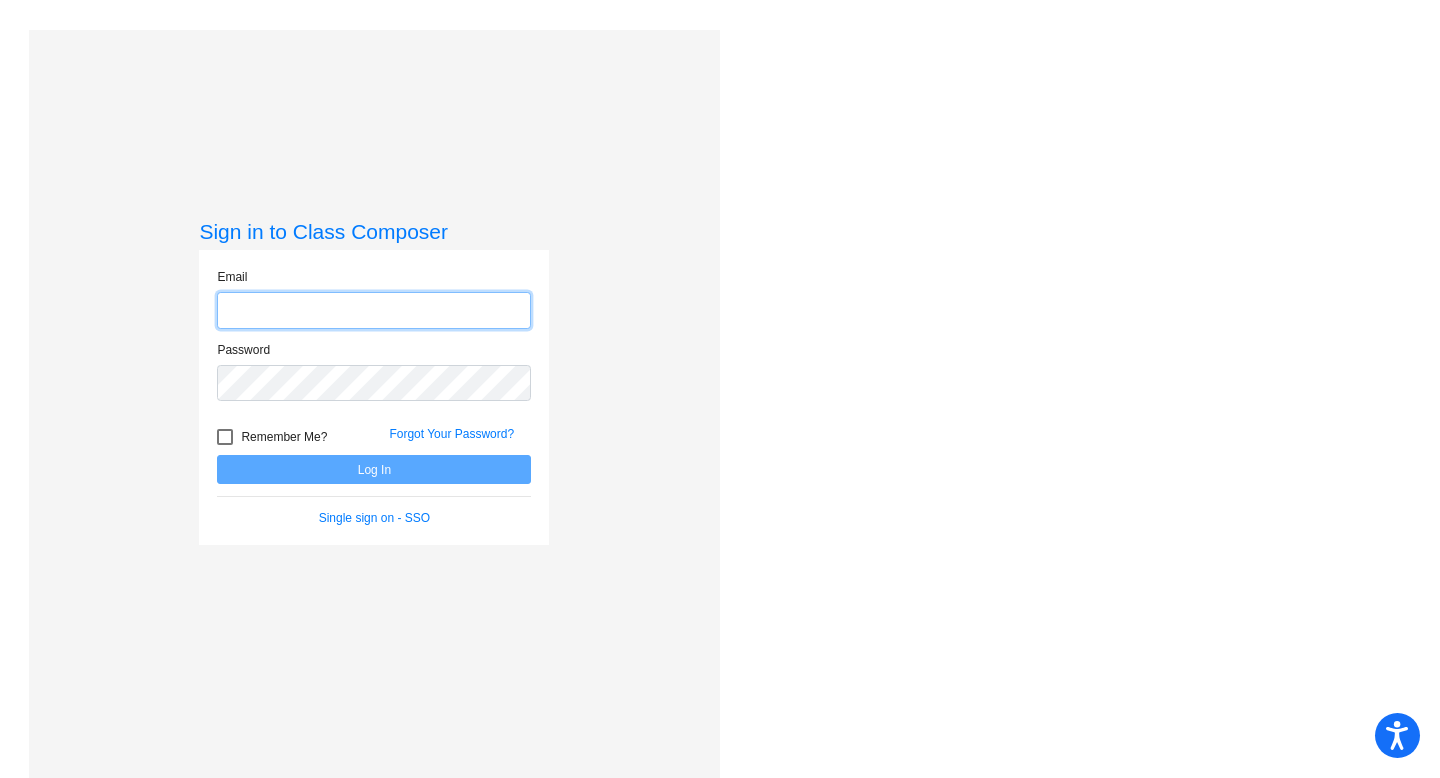 type on "[EMAIL]" 